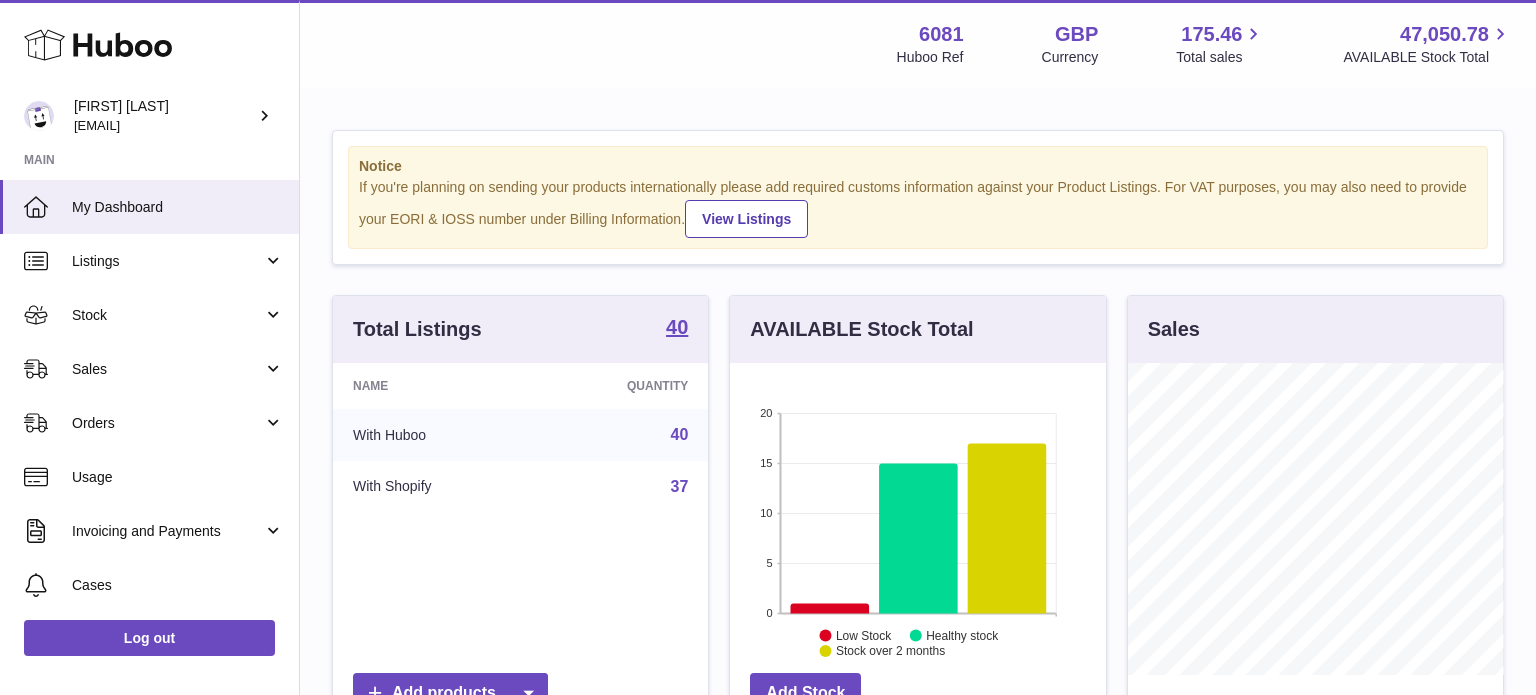scroll, scrollTop: 0, scrollLeft: 0, axis: both 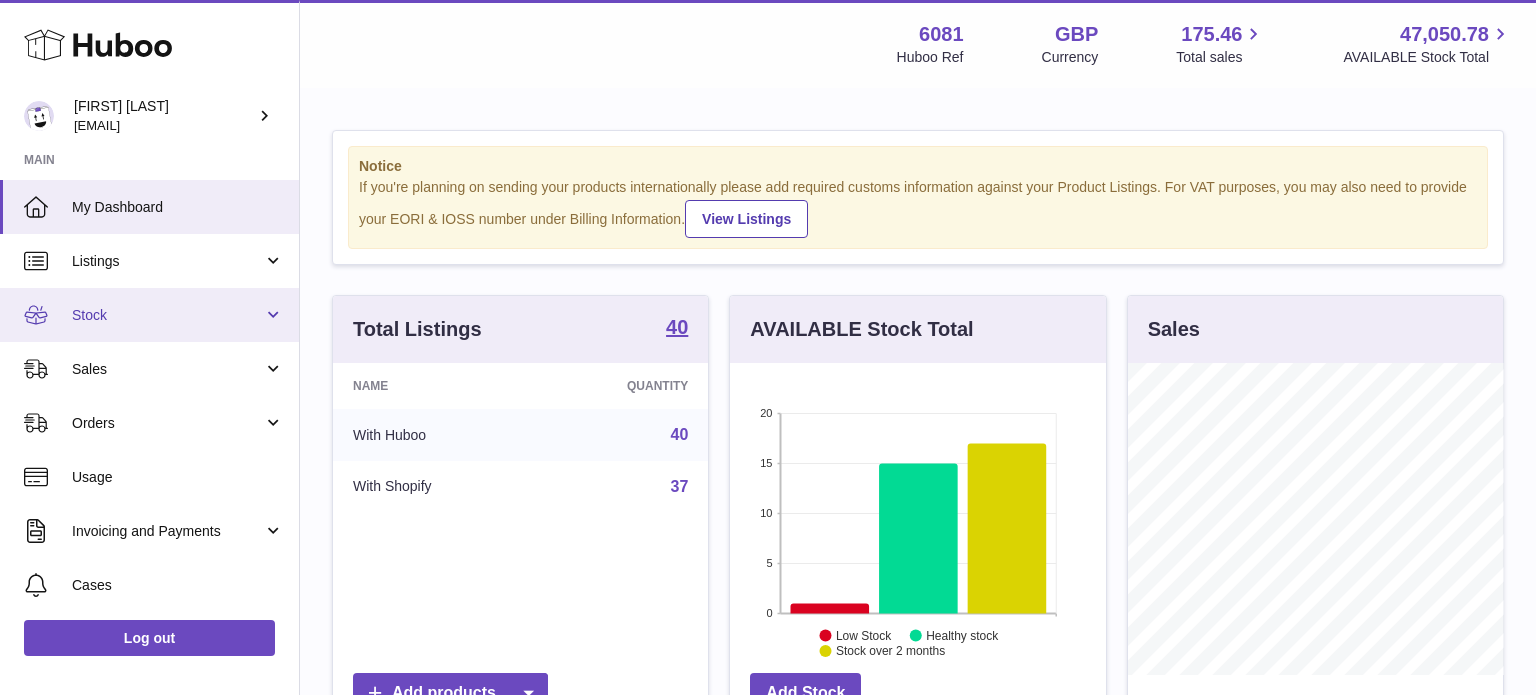 click on "Stock" at bounding box center (167, 315) 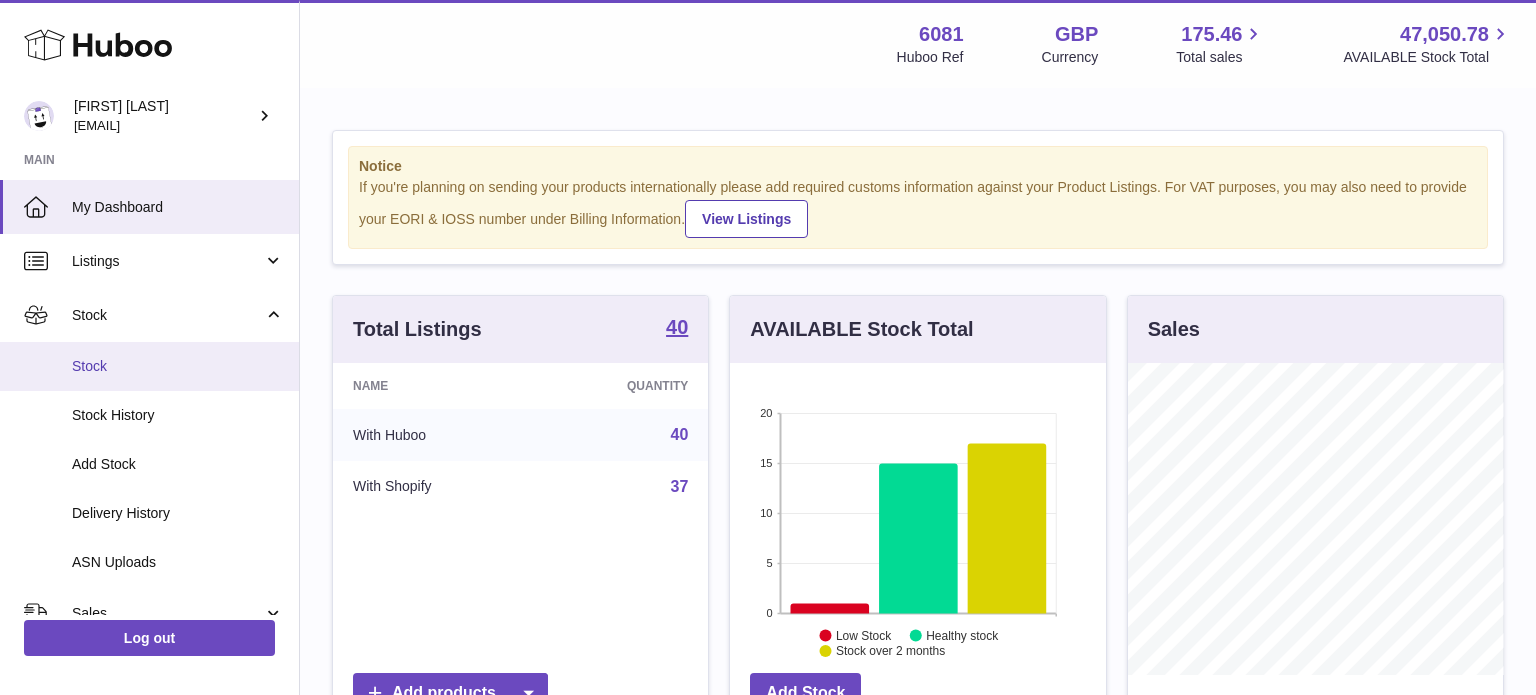 click on "Stock" at bounding box center (178, 366) 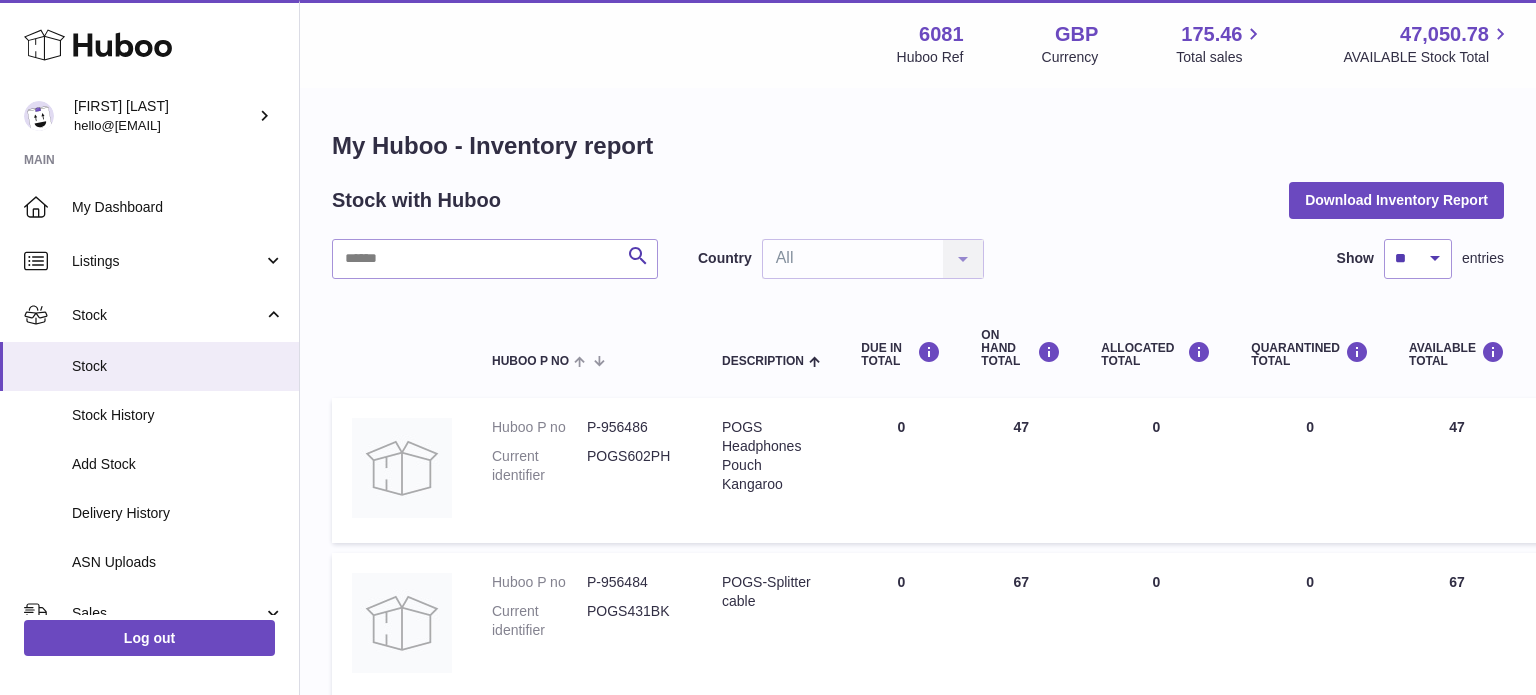 scroll, scrollTop: 0, scrollLeft: 0, axis: both 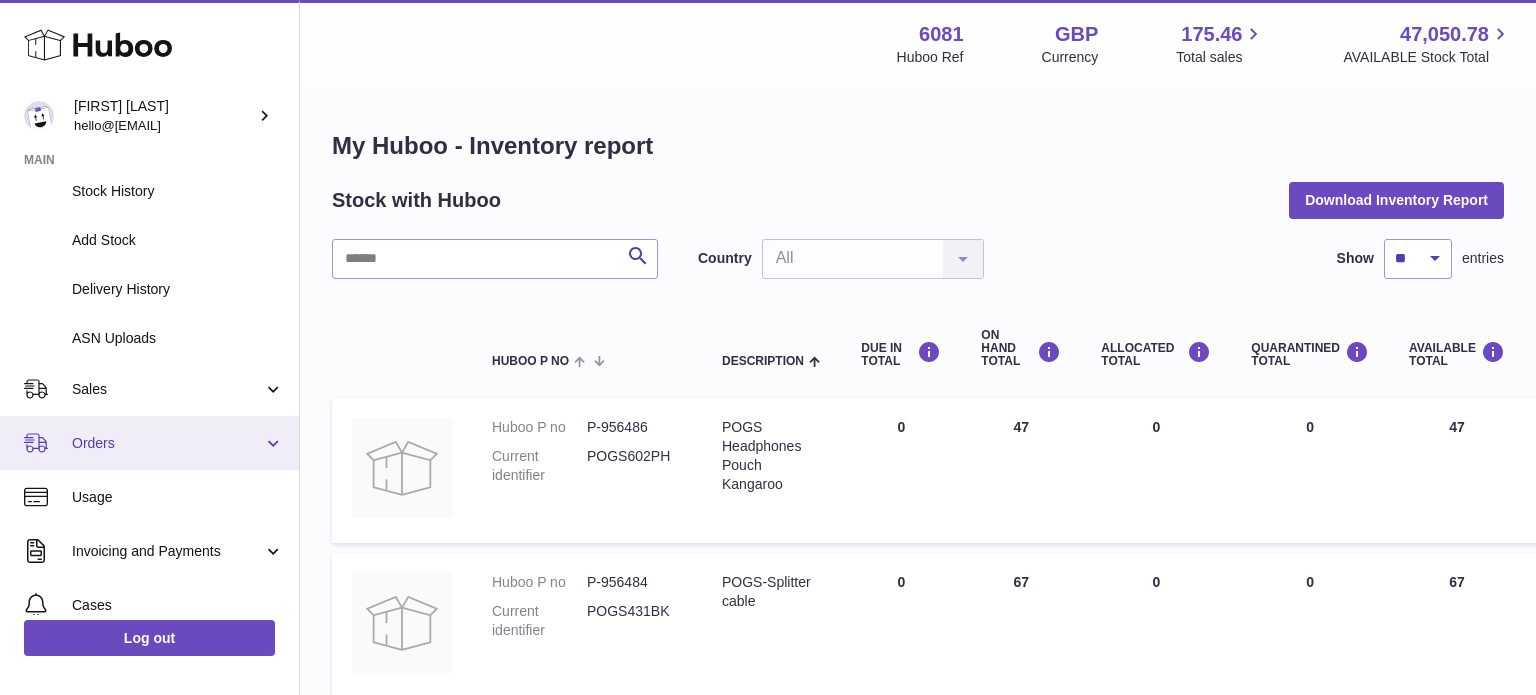 click on "Orders" at bounding box center (167, 443) 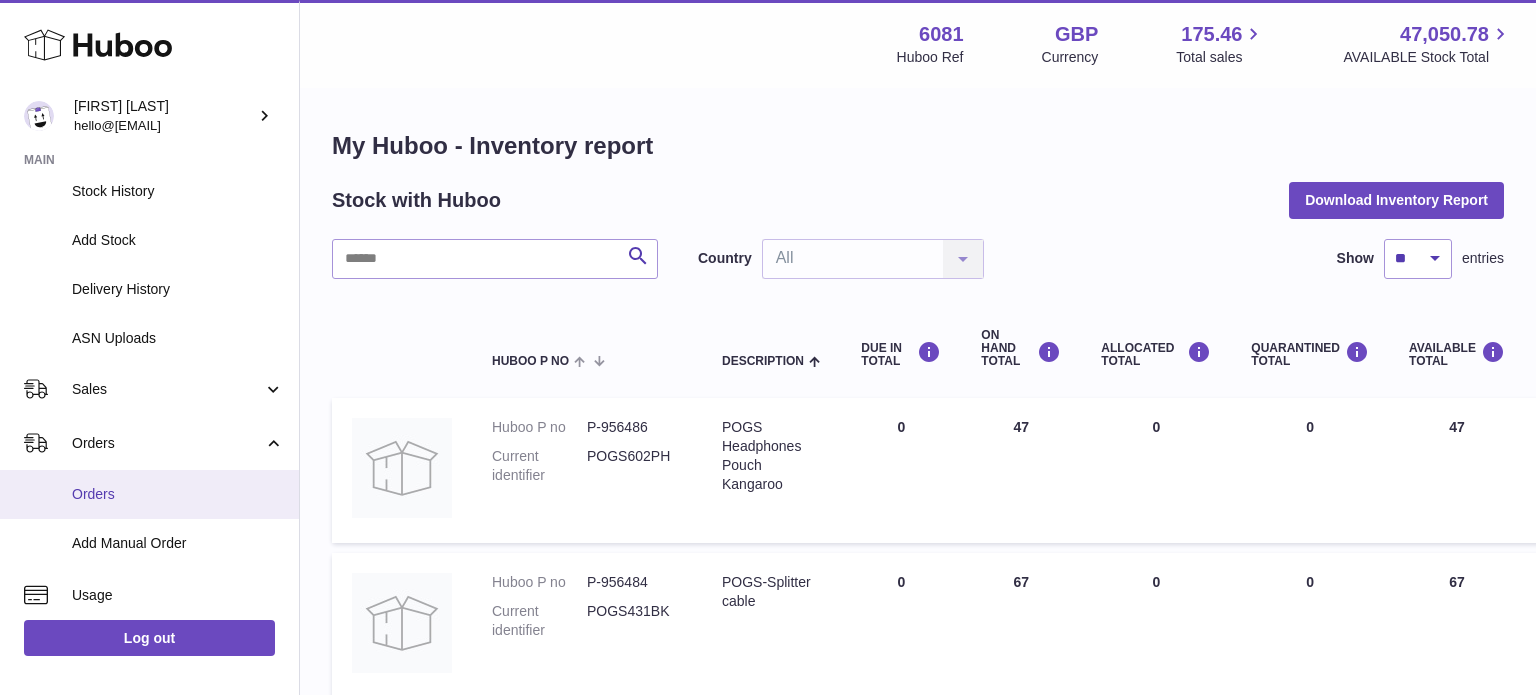 click on "Orders" at bounding box center (149, 494) 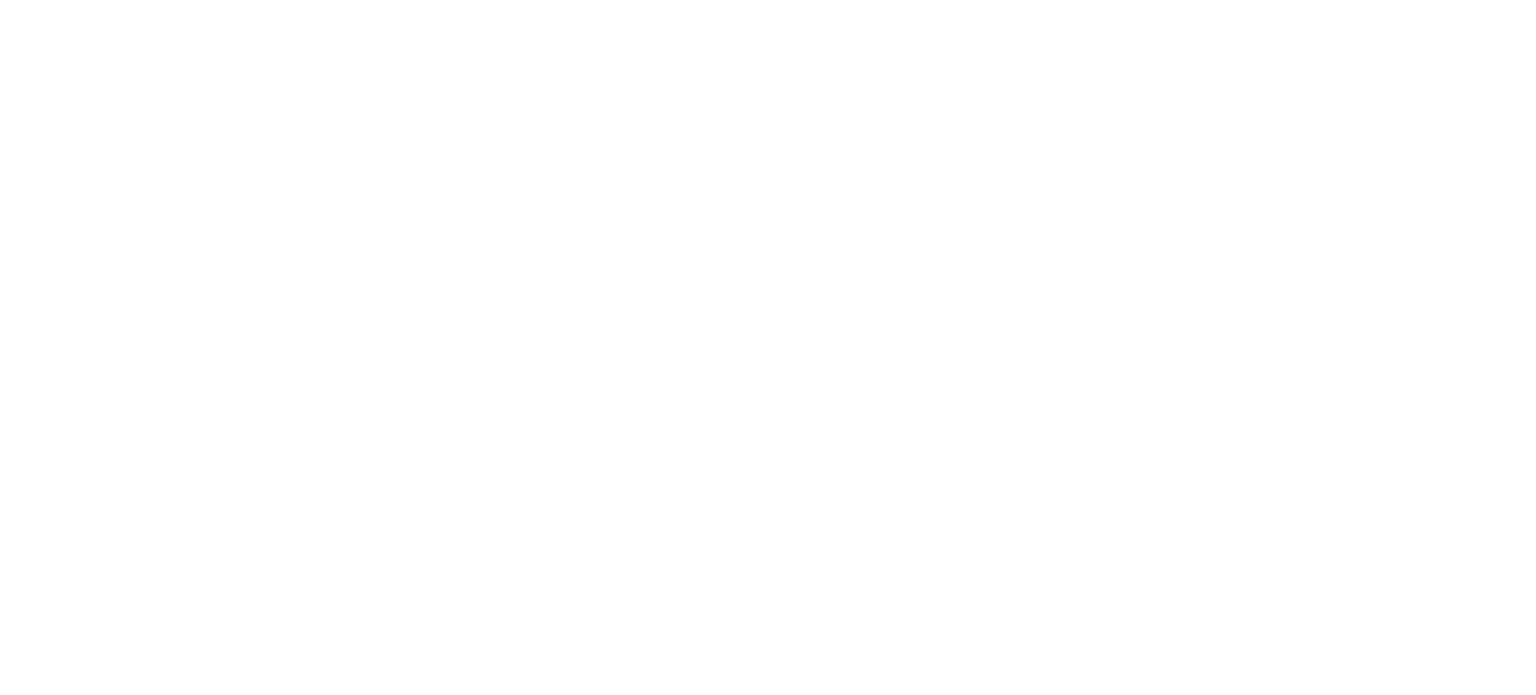 scroll, scrollTop: 0, scrollLeft: 0, axis: both 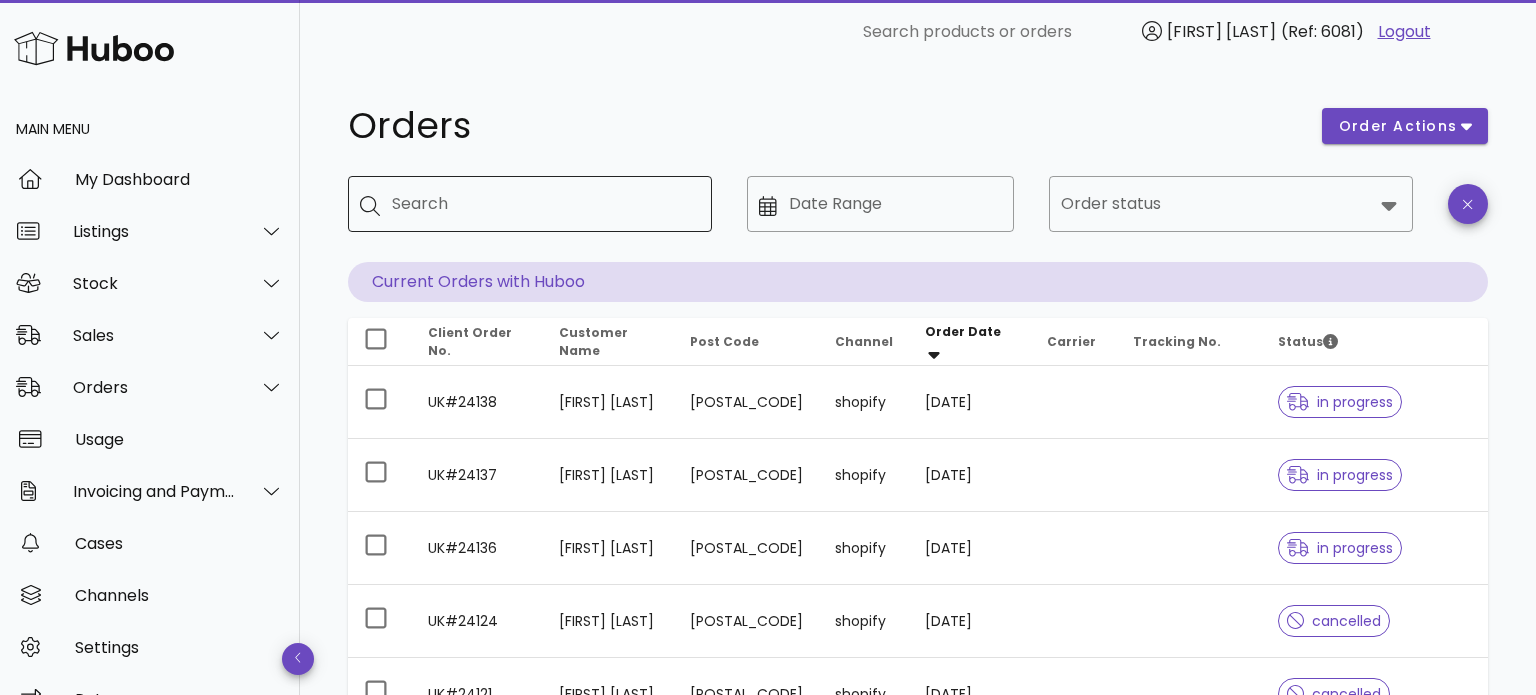 click on "Search" at bounding box center (544, 204) 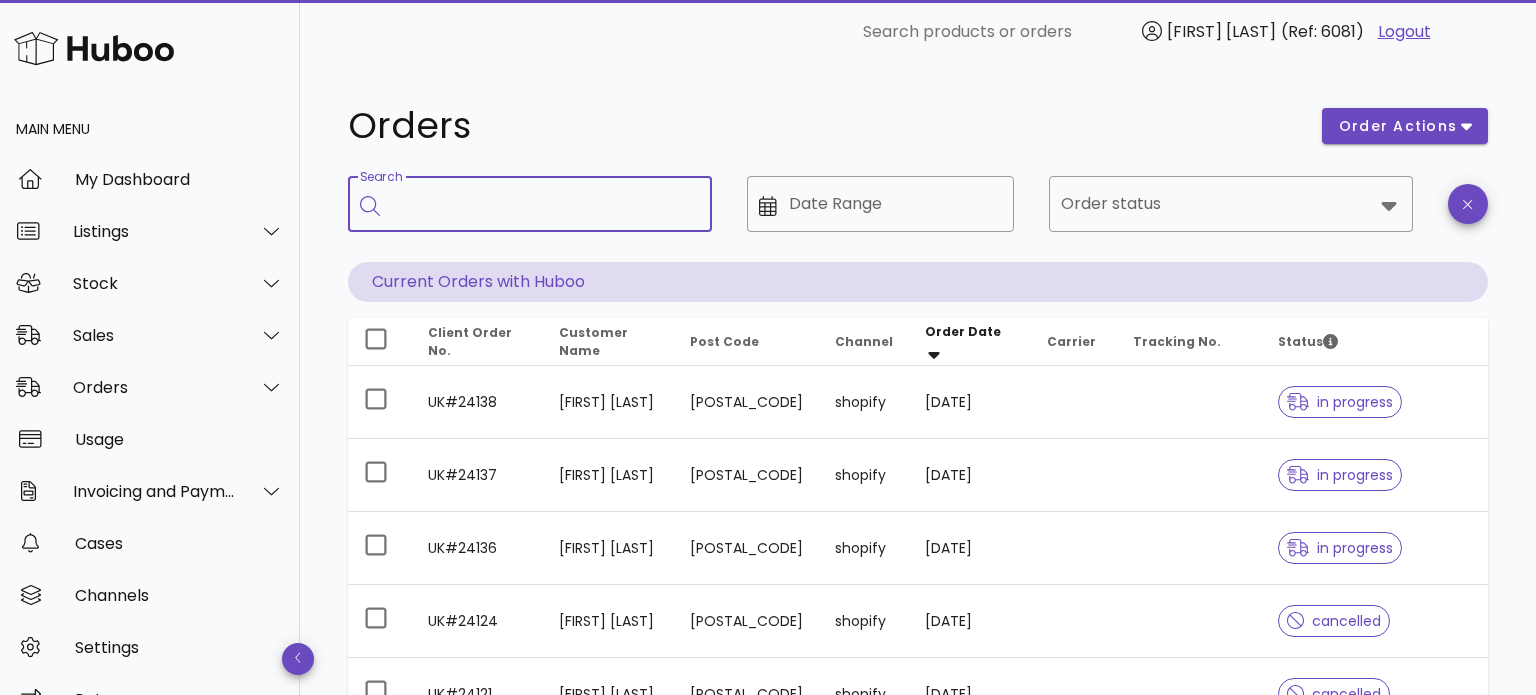 paste on "*****" 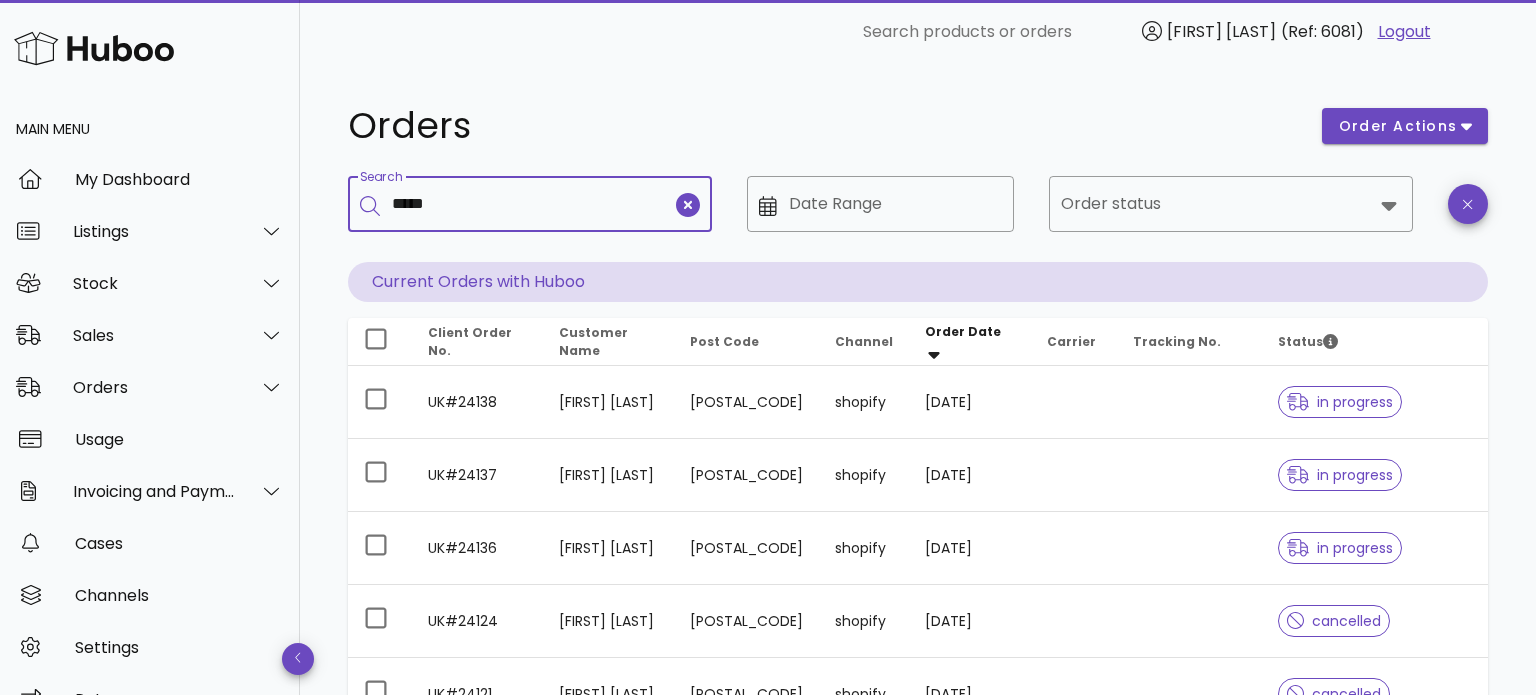 type on "*****" 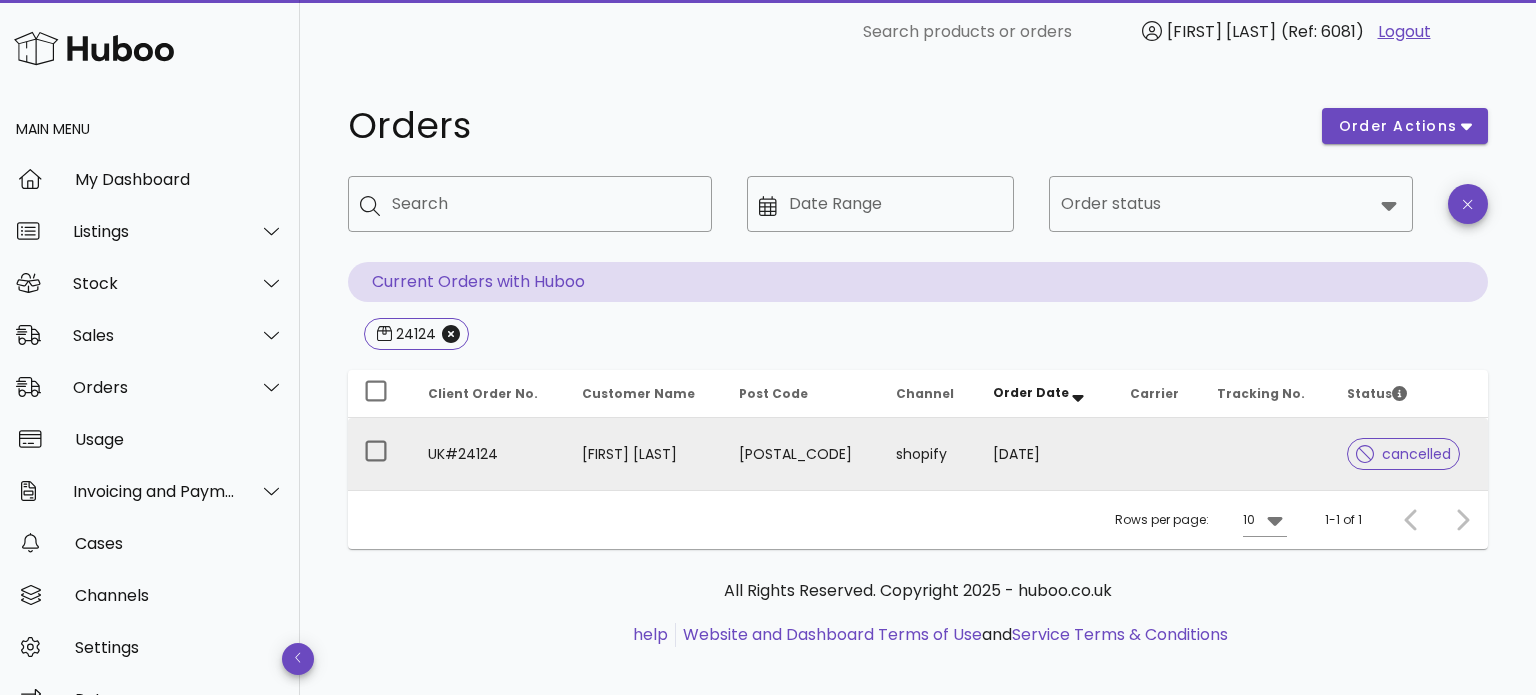 click on "[DATE]" at bounding box center (1045, 454) 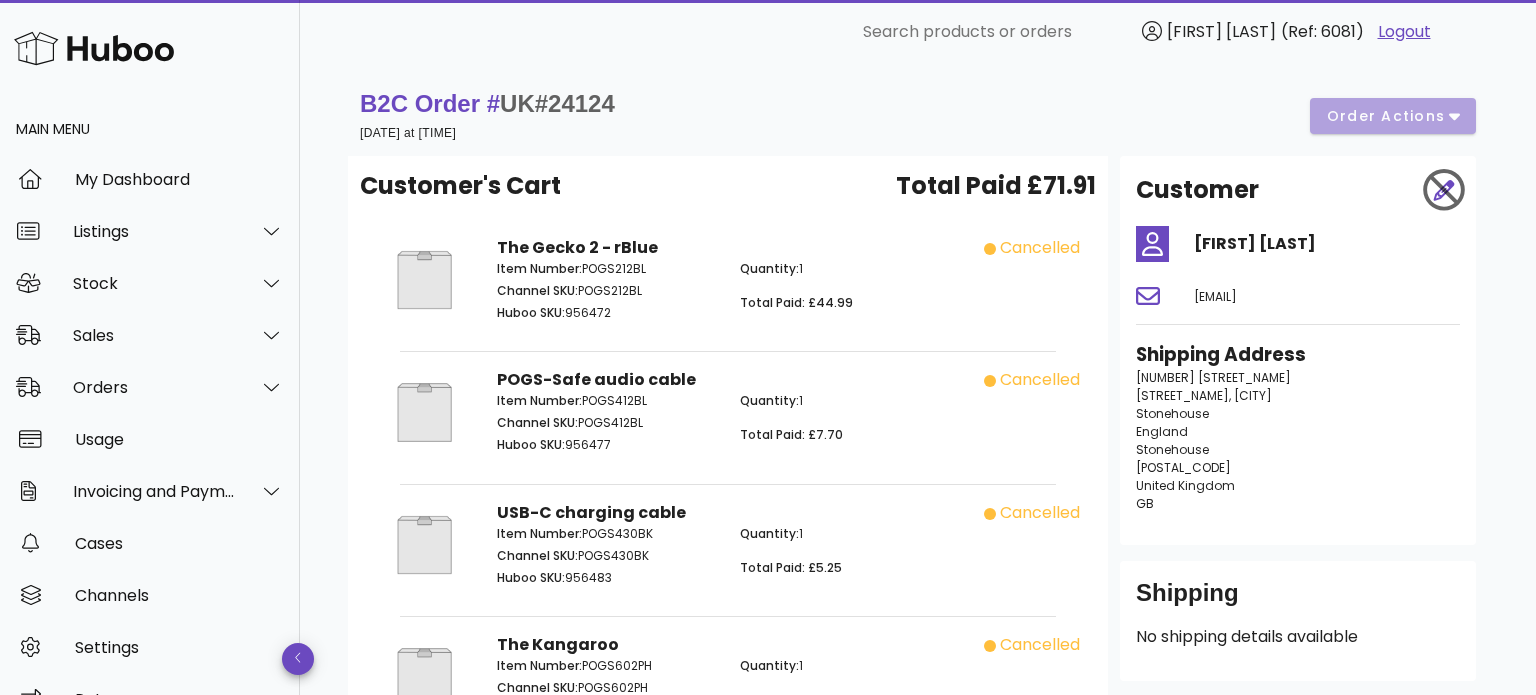 click on "B2C Order #  UK#24124 07 August 2025 at 12:03 PM order actions" at bounding box center (918, 116) 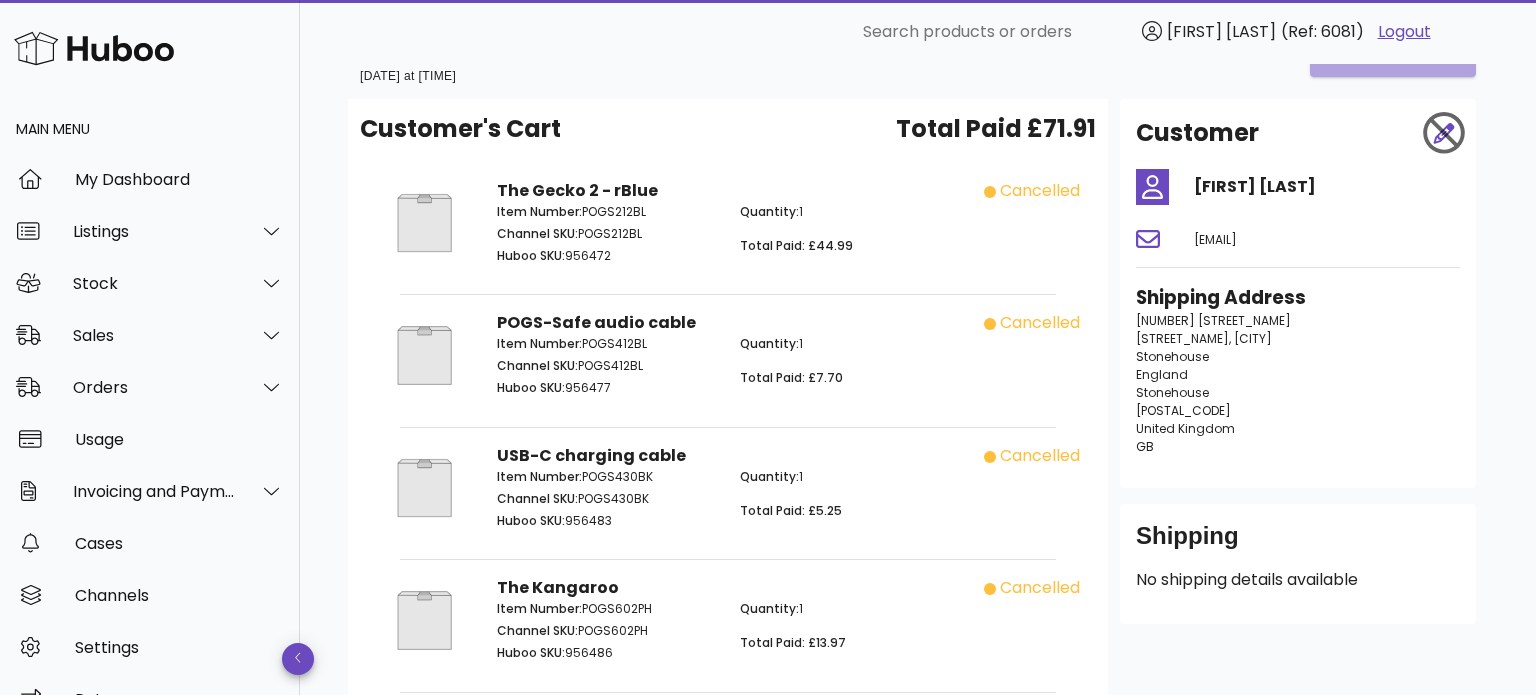 scroll, scrollTop: 56, scrollLeft: 0, axis: vertical 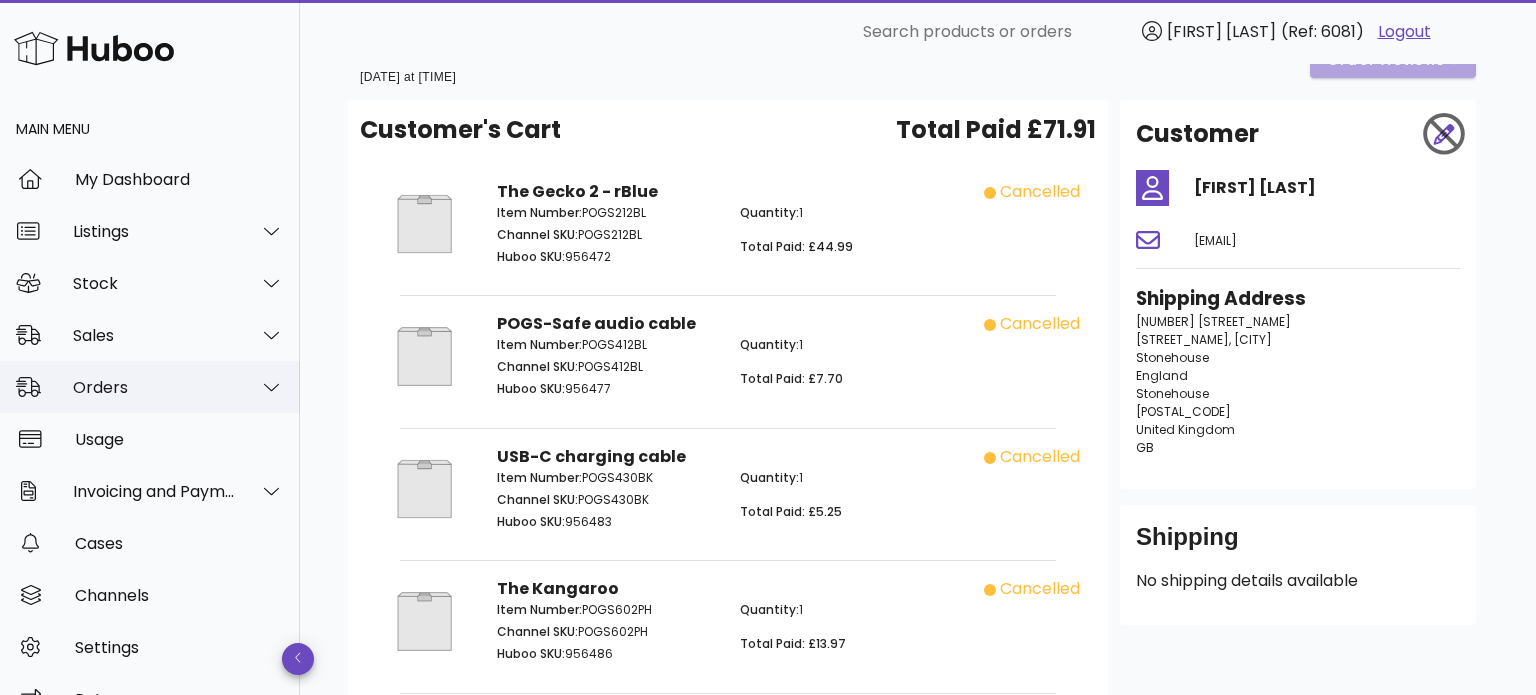 click on "Orders" at bounding box center (154, 387) 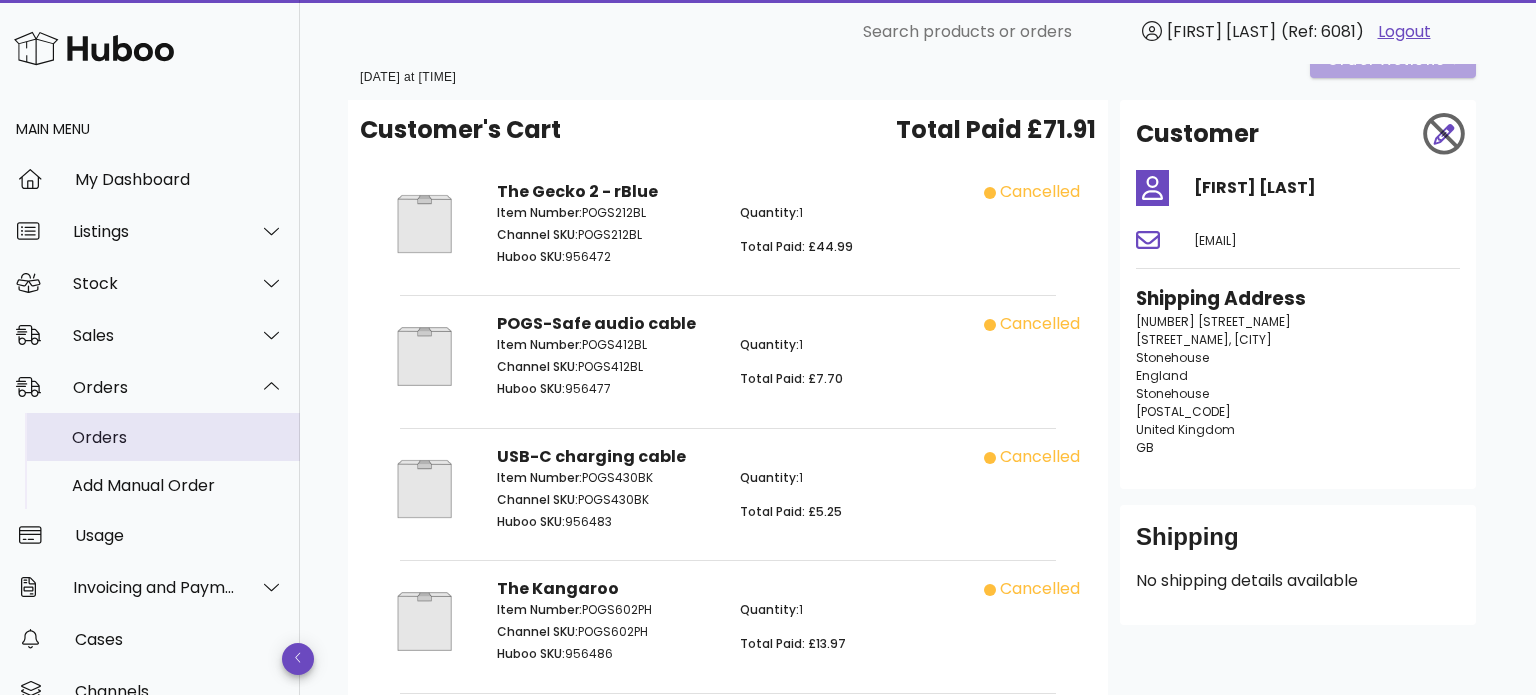 click on "Orders" at bounding box center (178, 437) 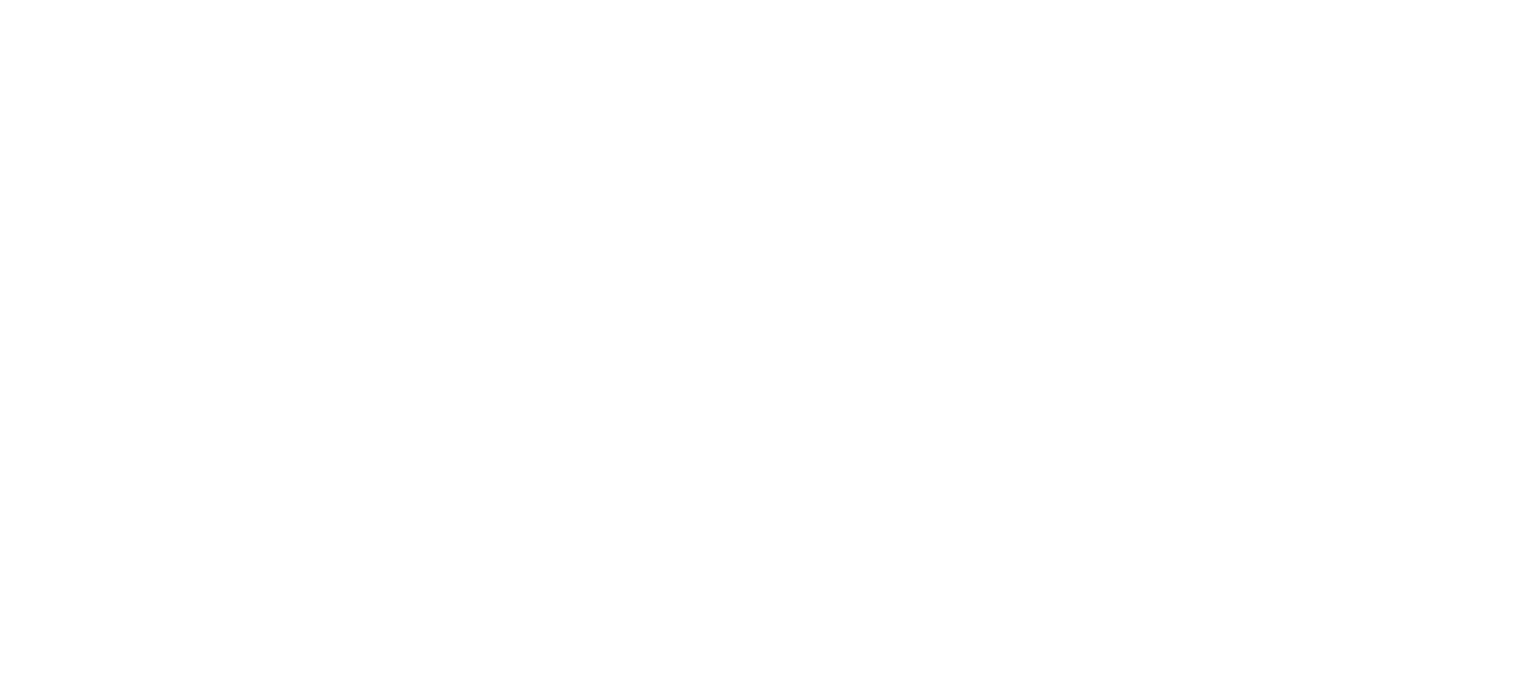 scroll, scrollTop: 0, scrollLeft: 0, axis: both 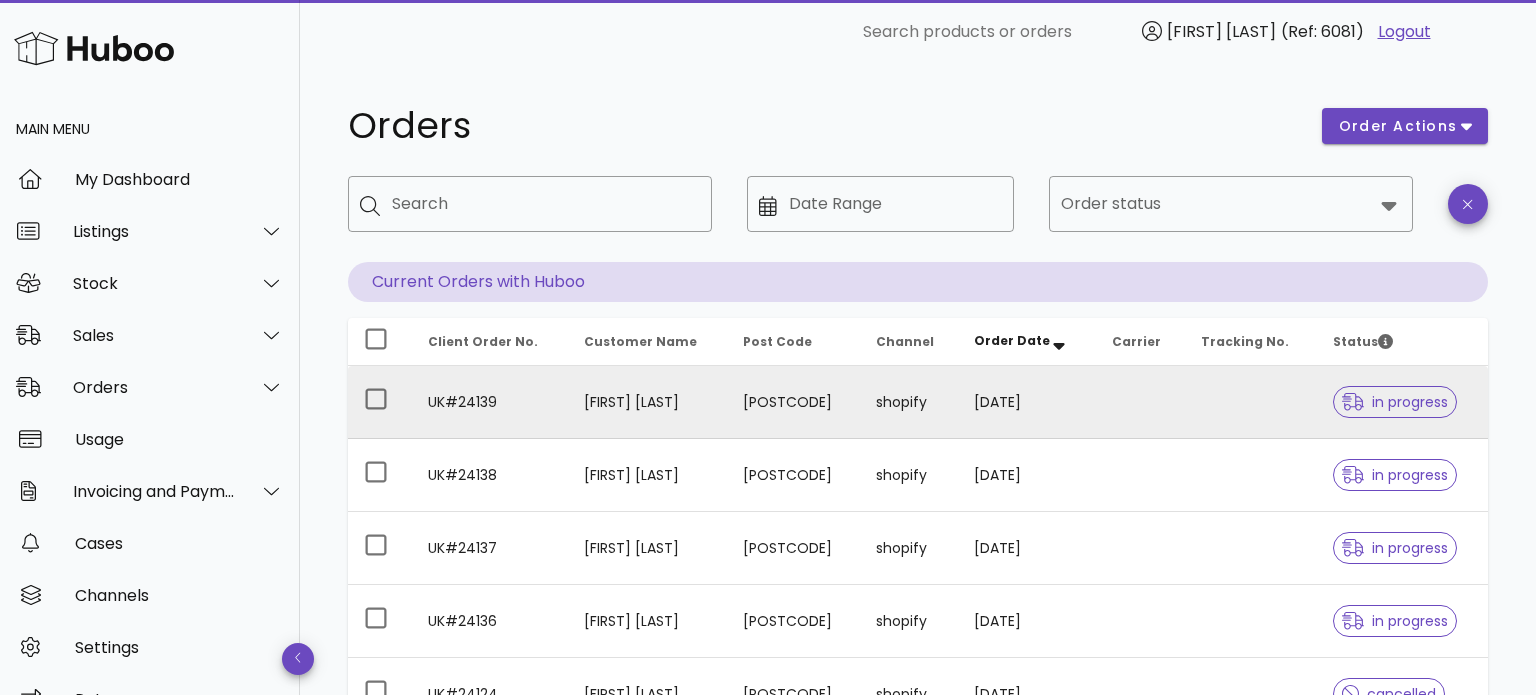 click on "[DATE]" at bounding box center [1027, 402] 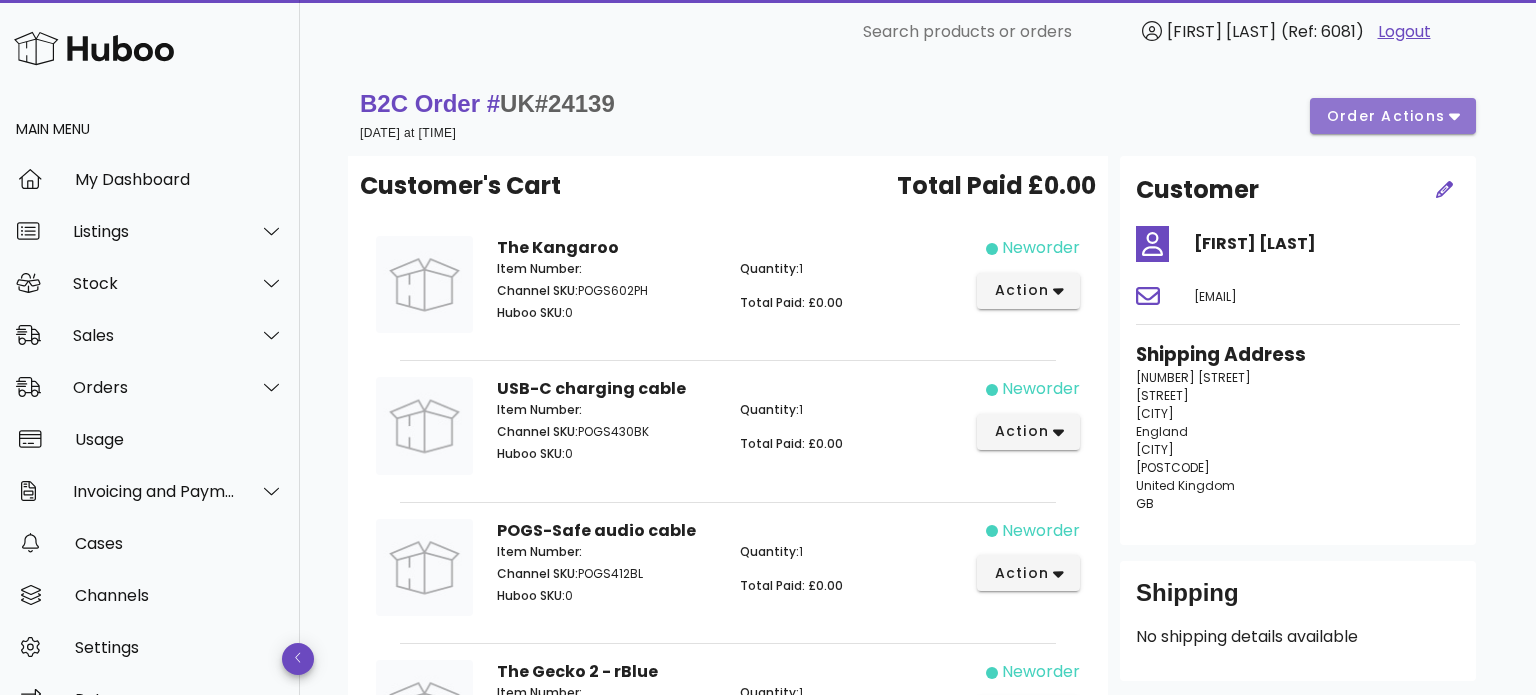 click on "order actions" at bounding box center (1393, 116) 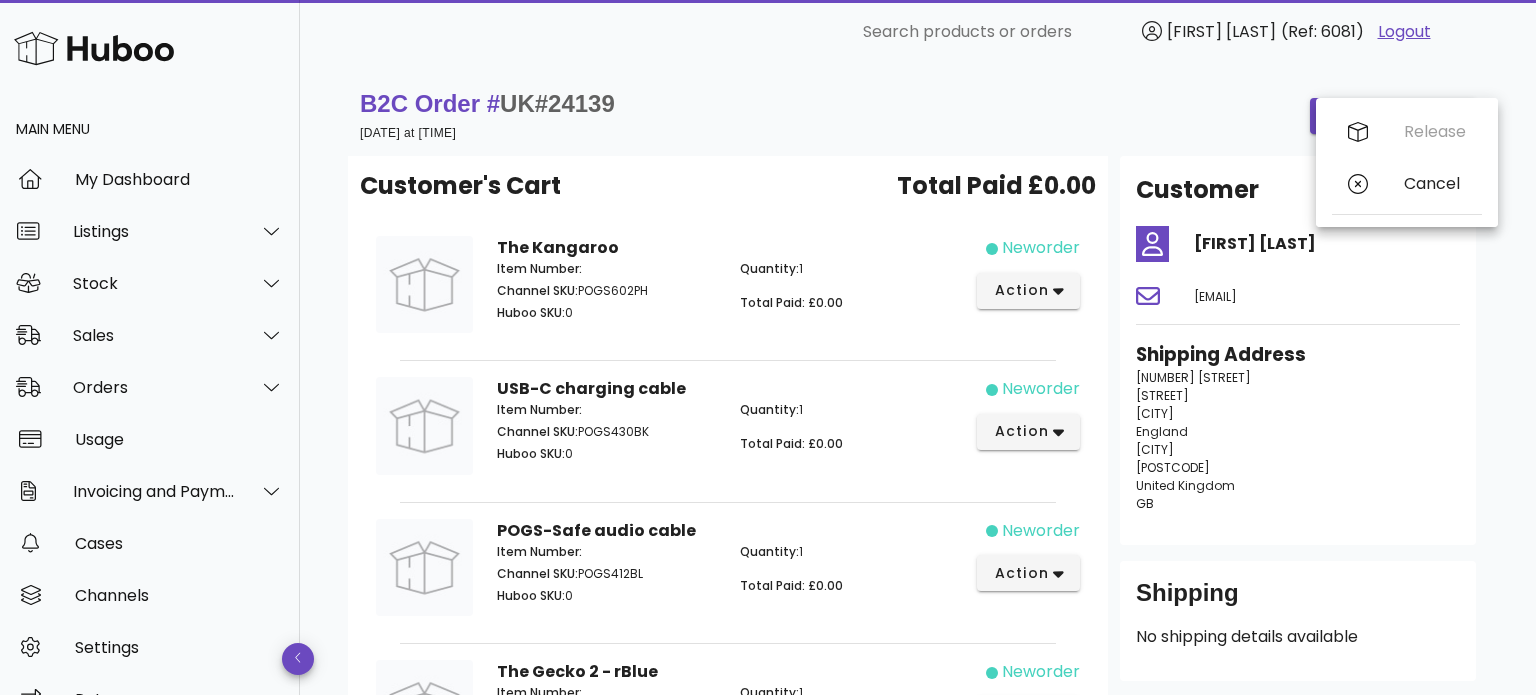 click on "Release   Cancel" at bounding box center [1407, 162] 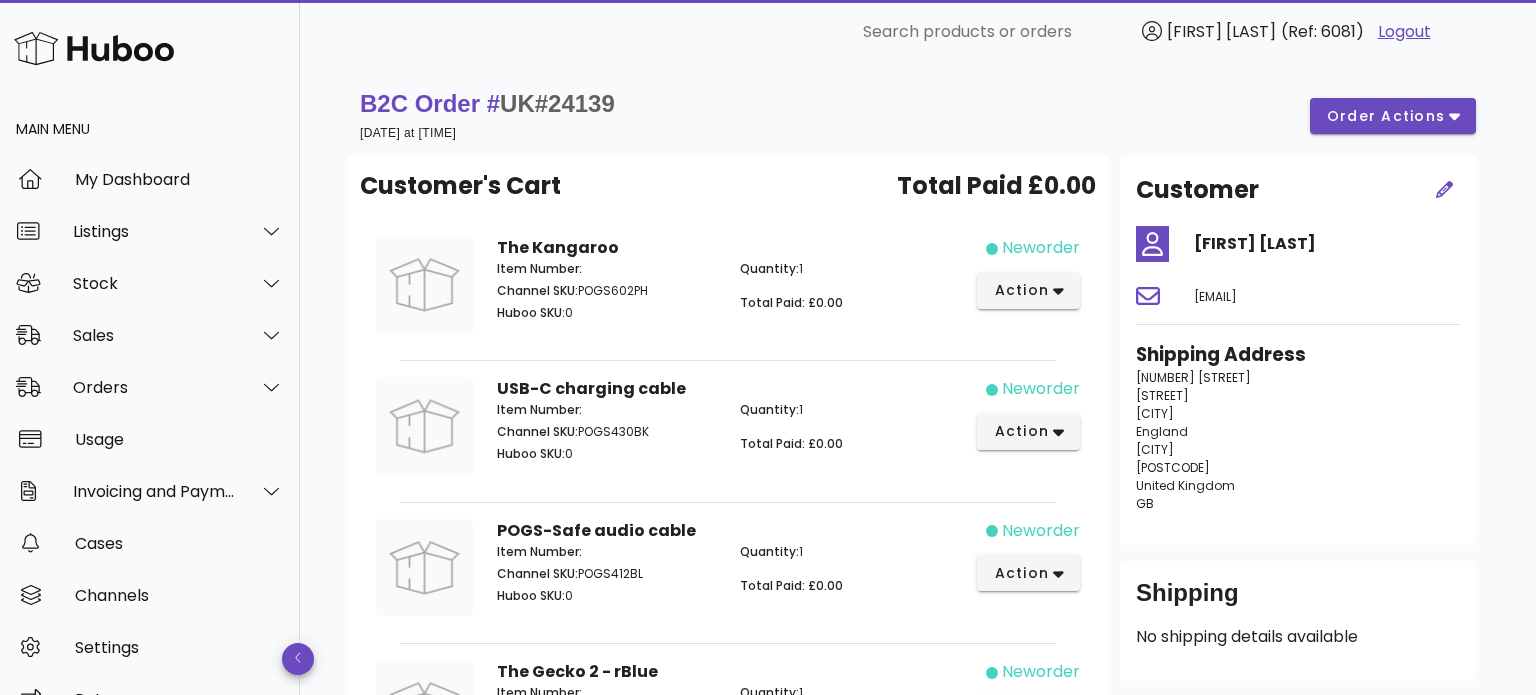 click on "B2C Order # UK#24139 [DATE] at [TIME] order actions" at bounding box center (918, 116) 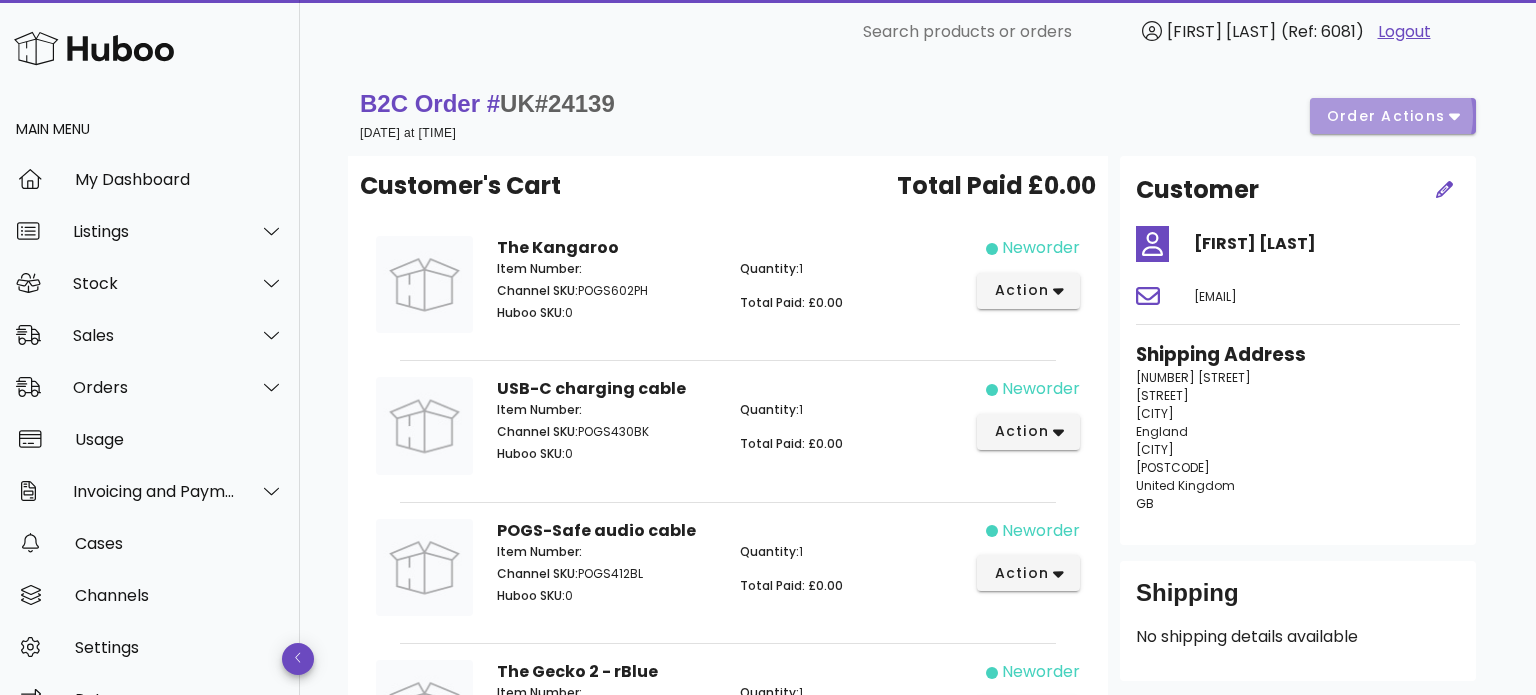 click on "order actions" at bounding box center [1386, 116] 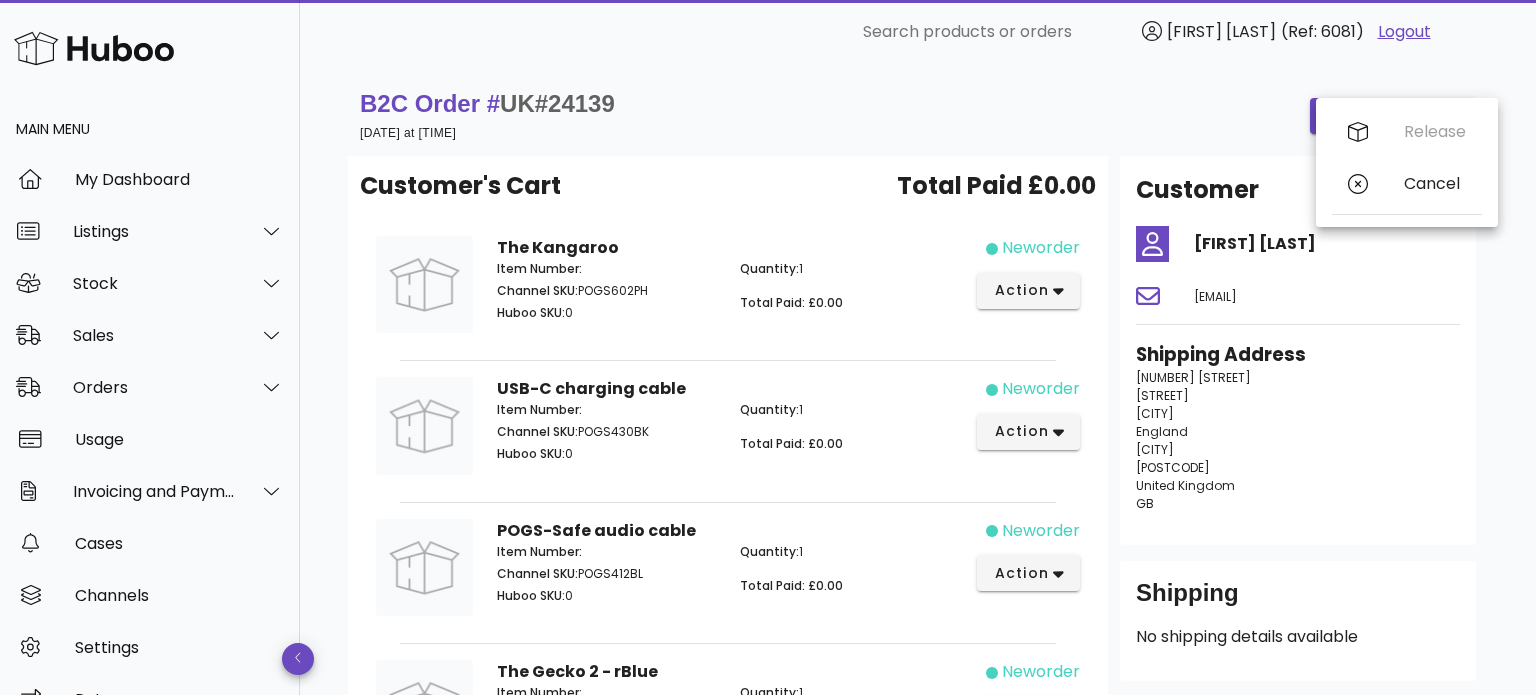 click on "B2C Order # UK#24139 [DATE] at [TIME] order actions" at bounding box center [918, 116] 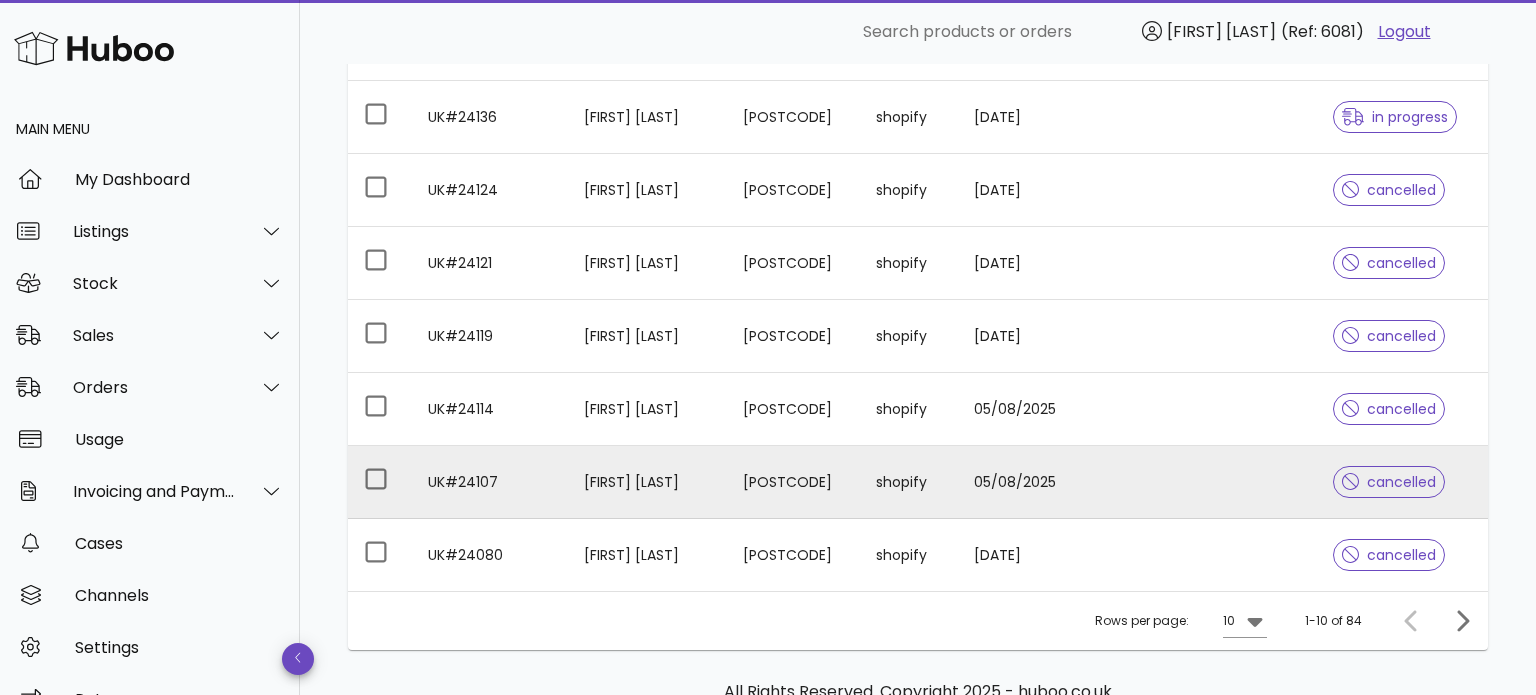 scroll, scrollTop: 524, scrollLeft: 0, axis: vertical 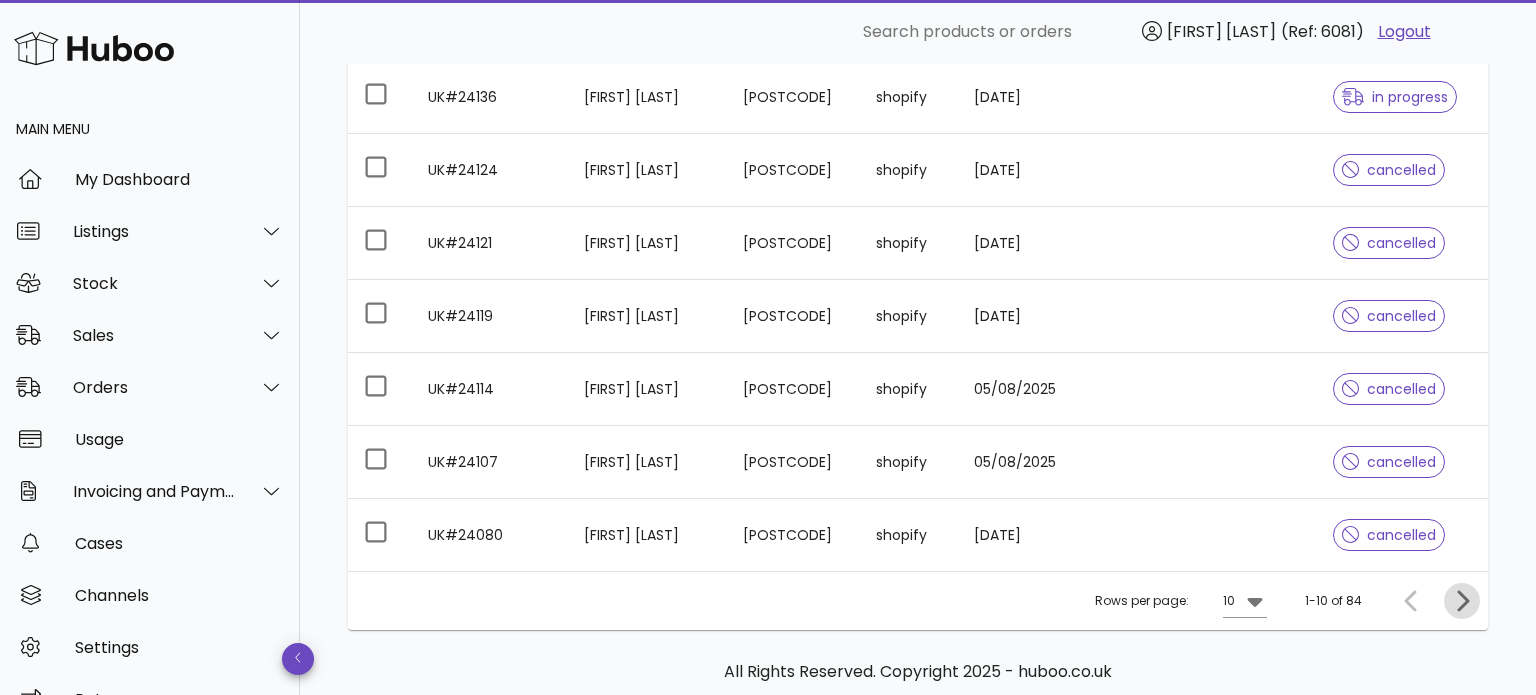 click 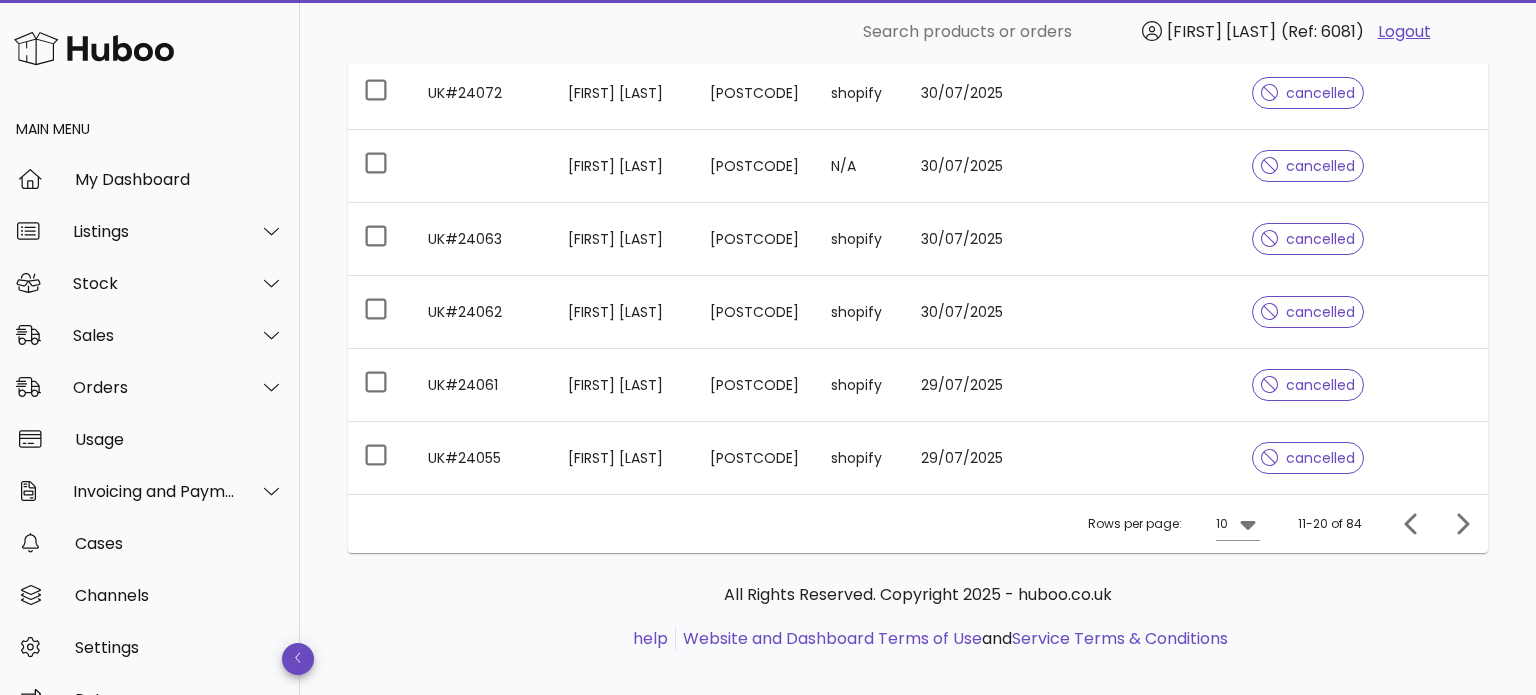 scroll, scrollTop: 691, scrollLeft: 0, axis: vertical 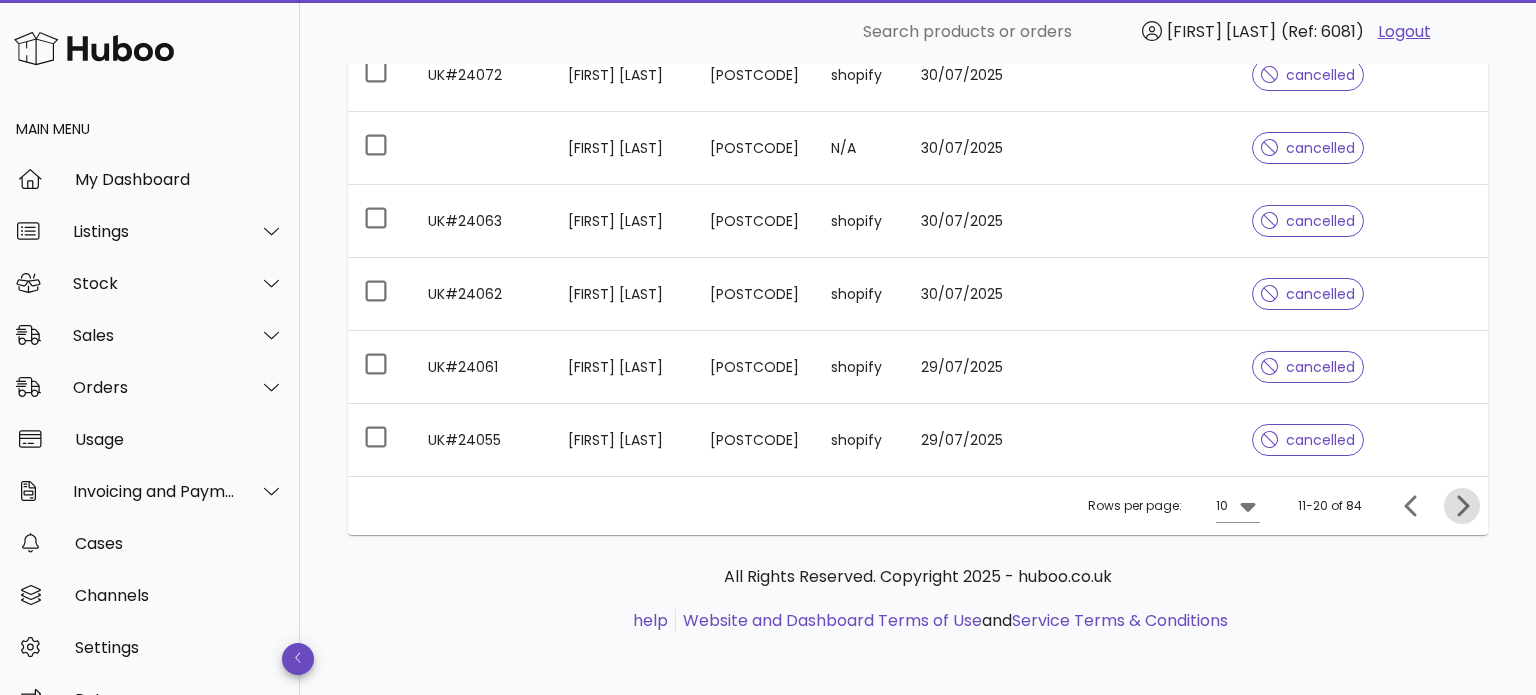 click 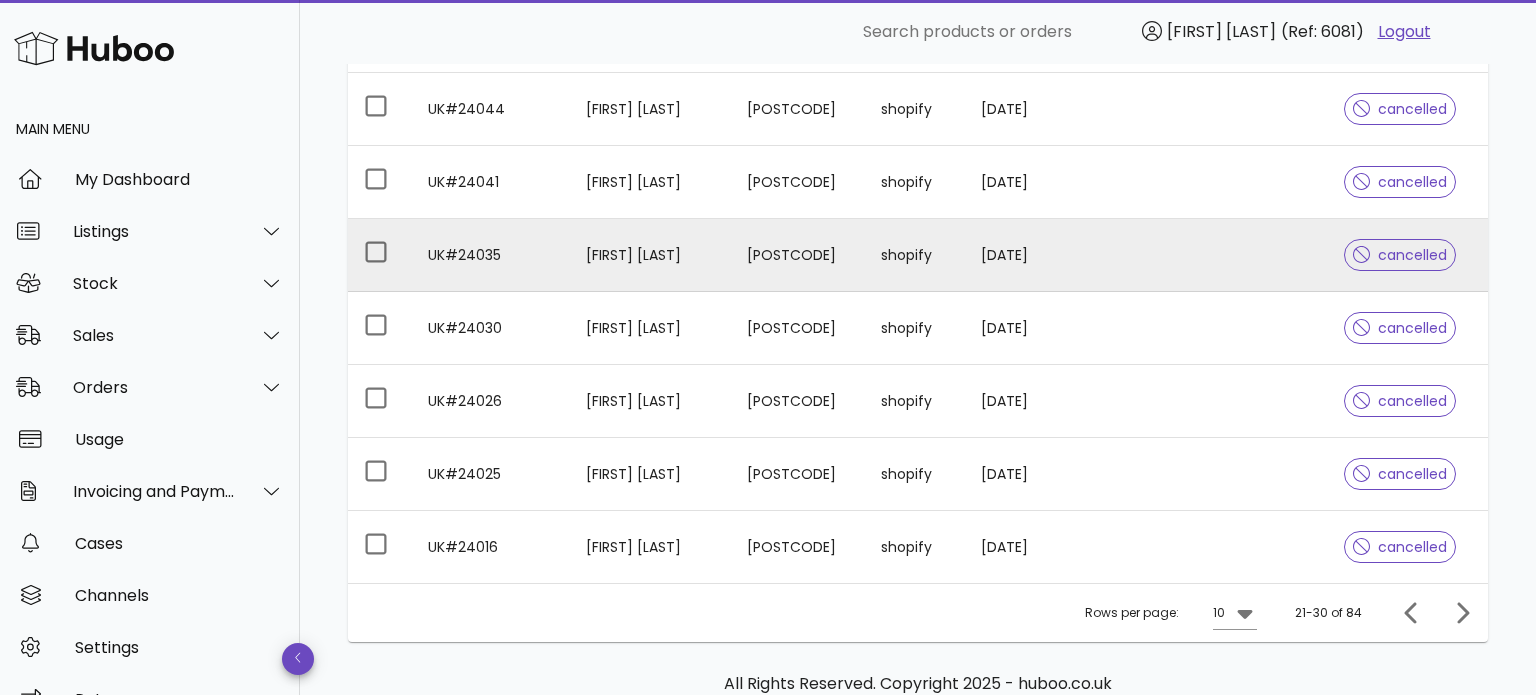 scroll, scrollTop: 0, scrollLeft: 0, axis: both 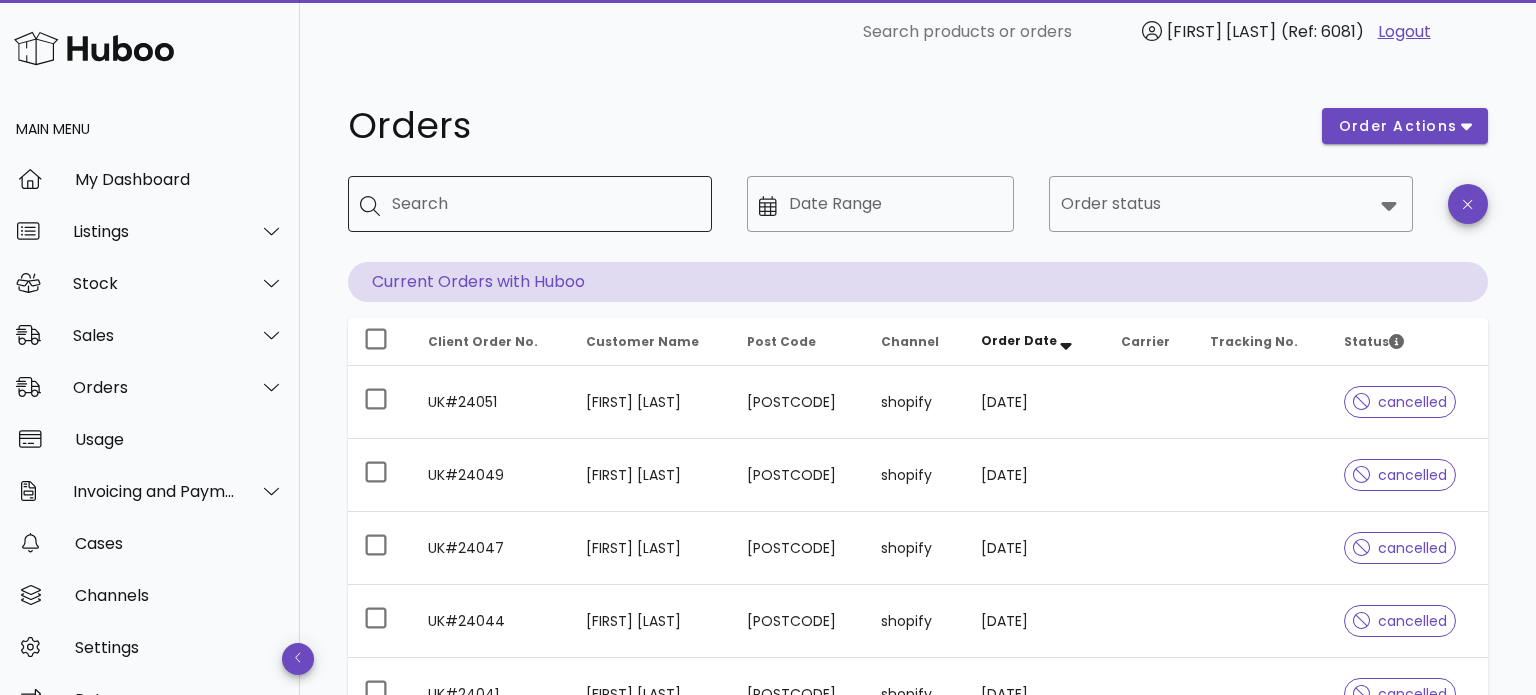 click on "Search" at bounding box center (544, 204) 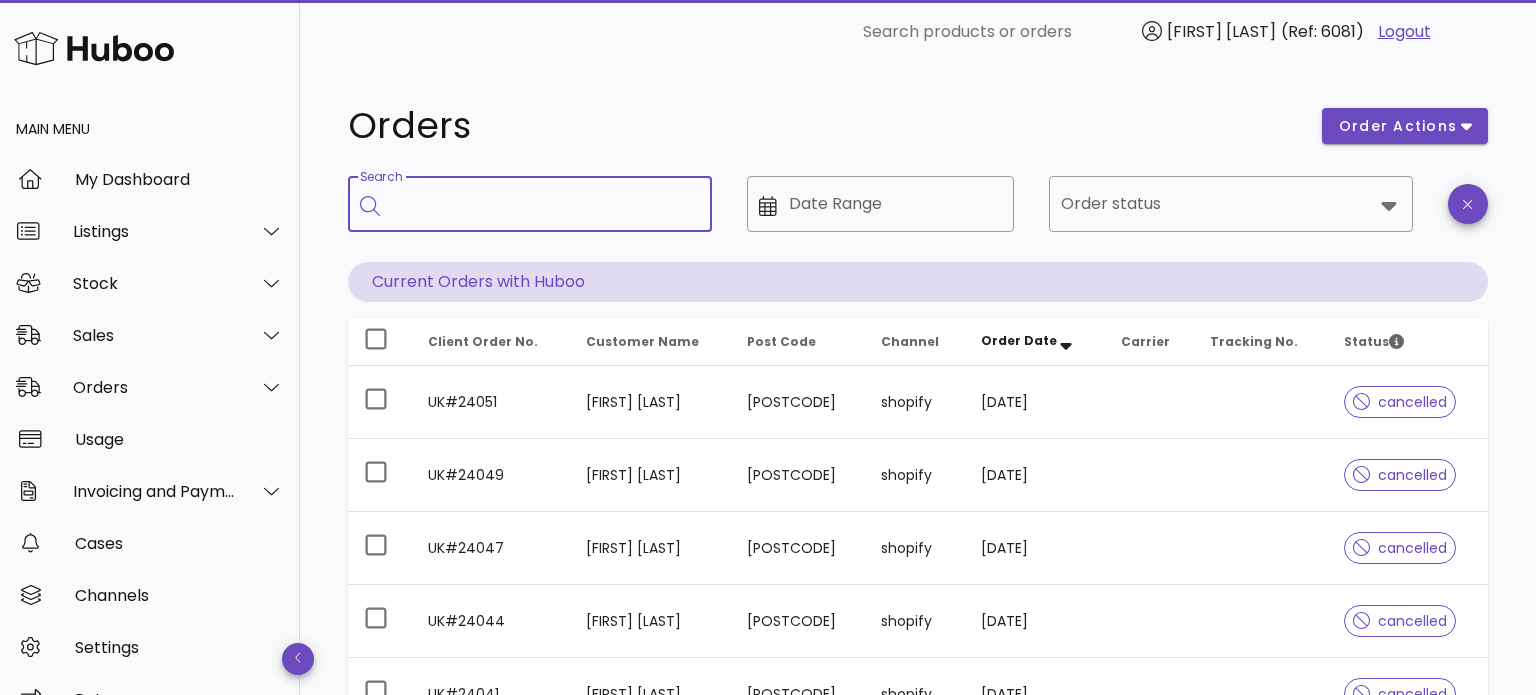 paste on "********" 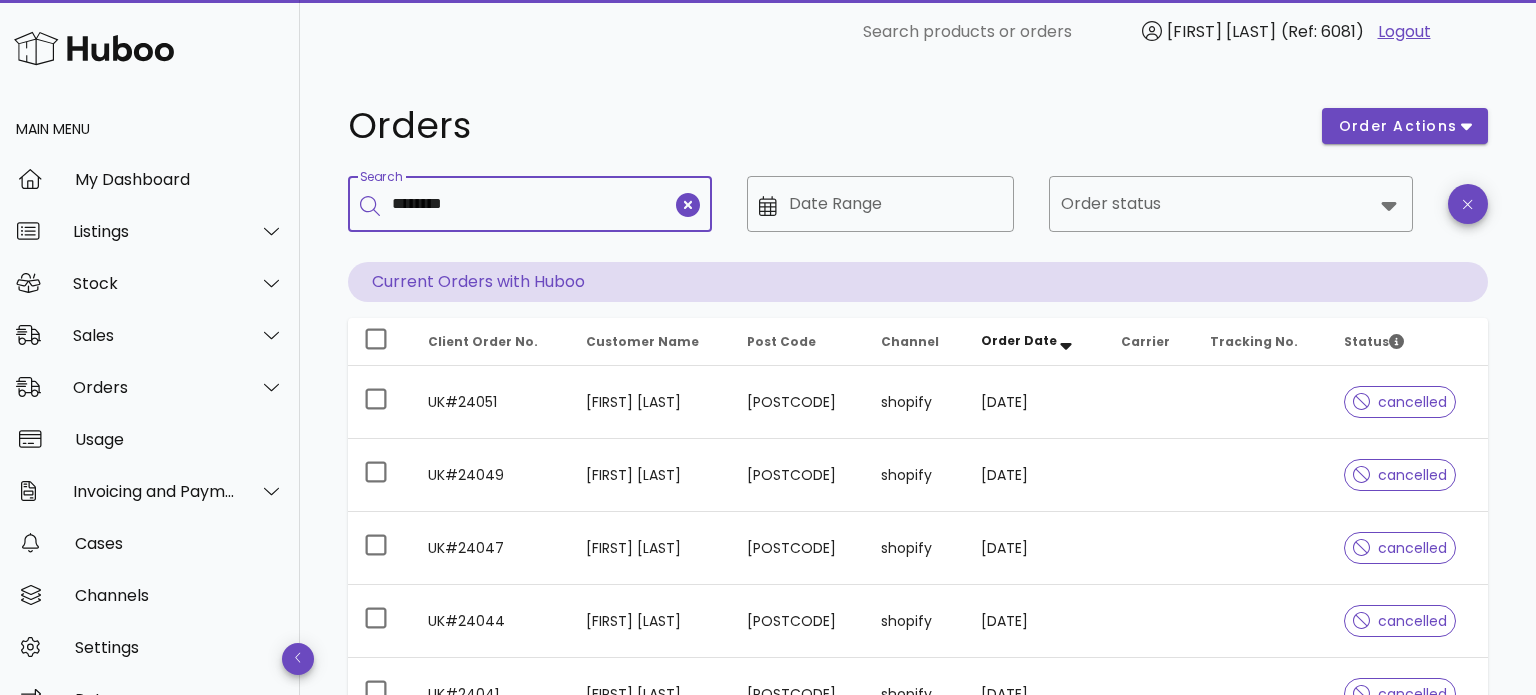 type on "********" 